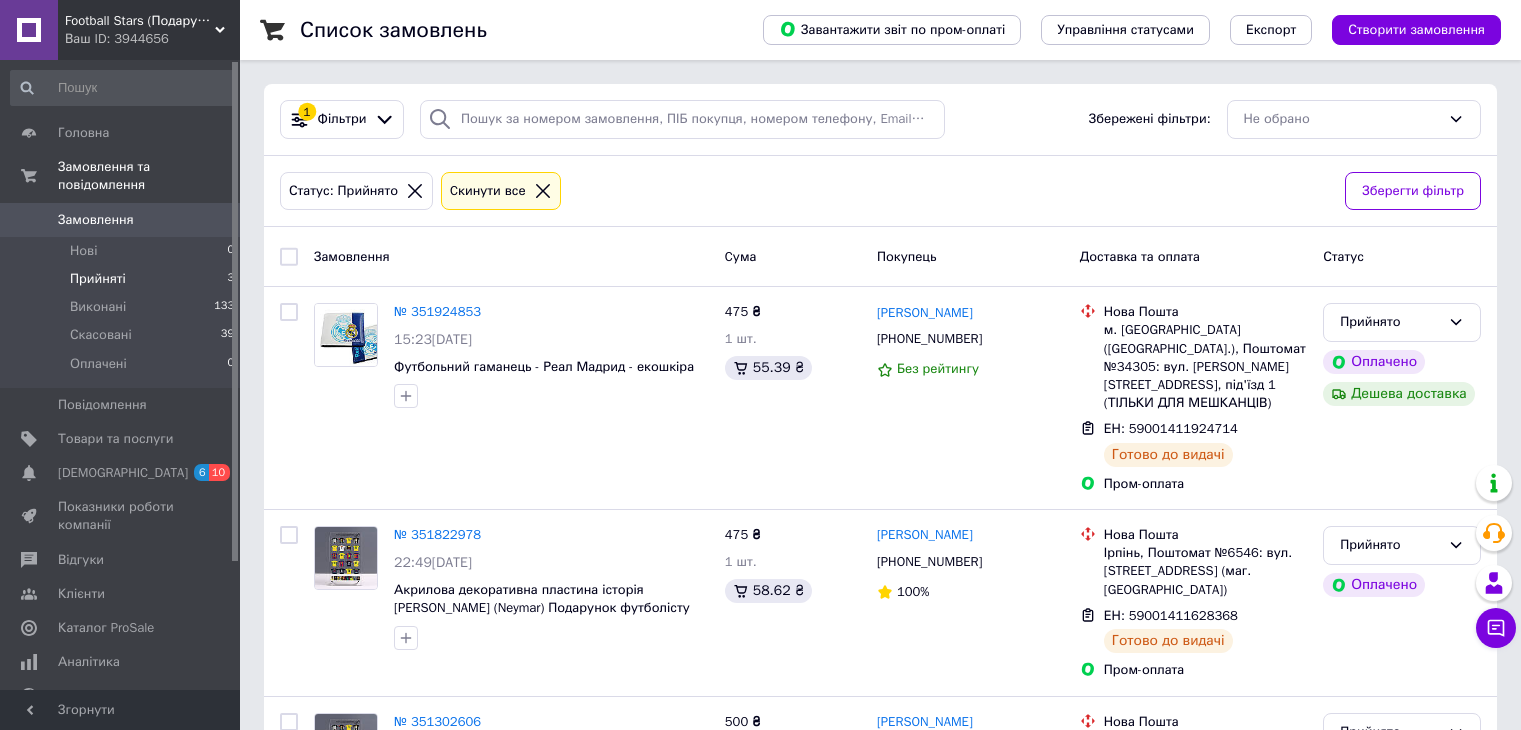 scroll, scrollTop: 0, scrollLeft: 0, axis: both 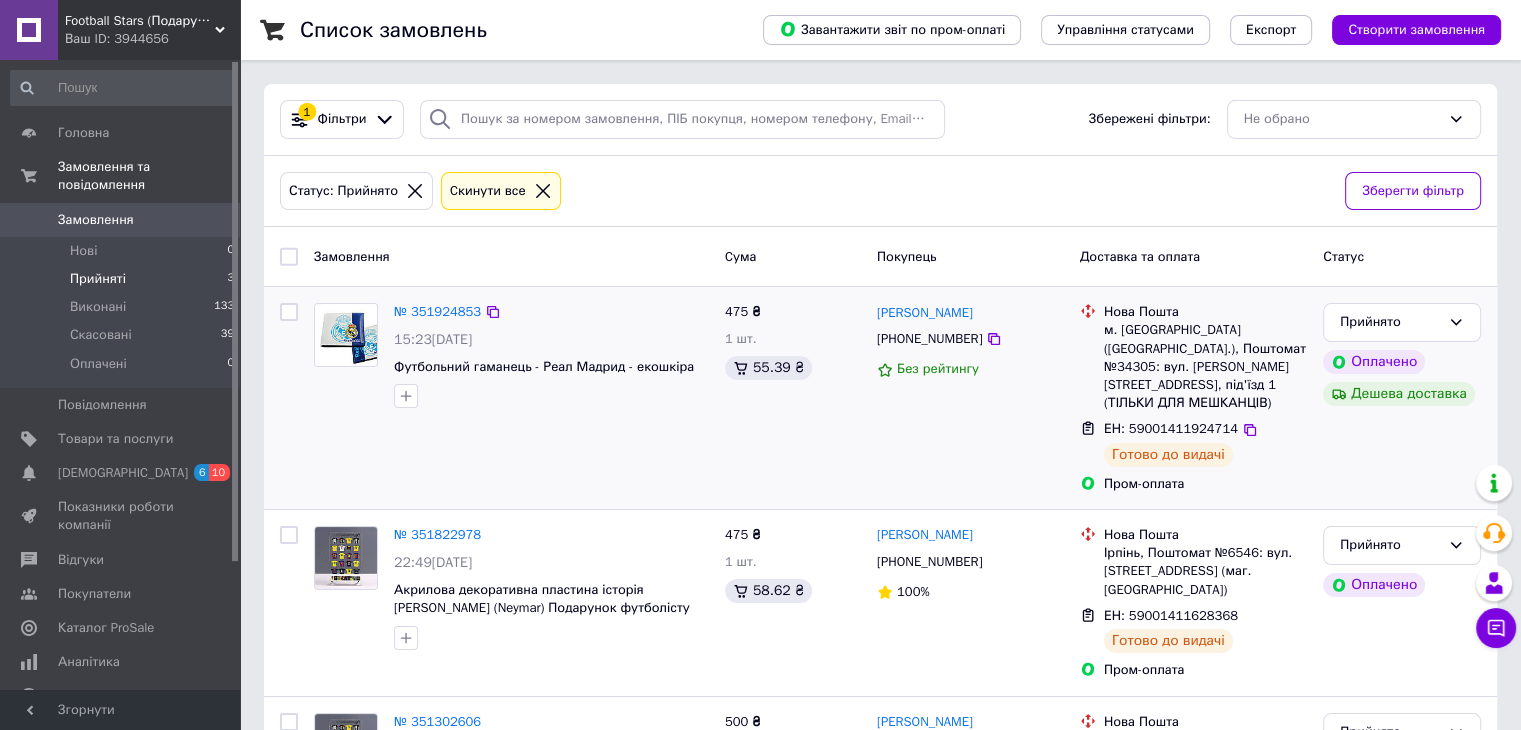 click at bounding box center [346, 335] 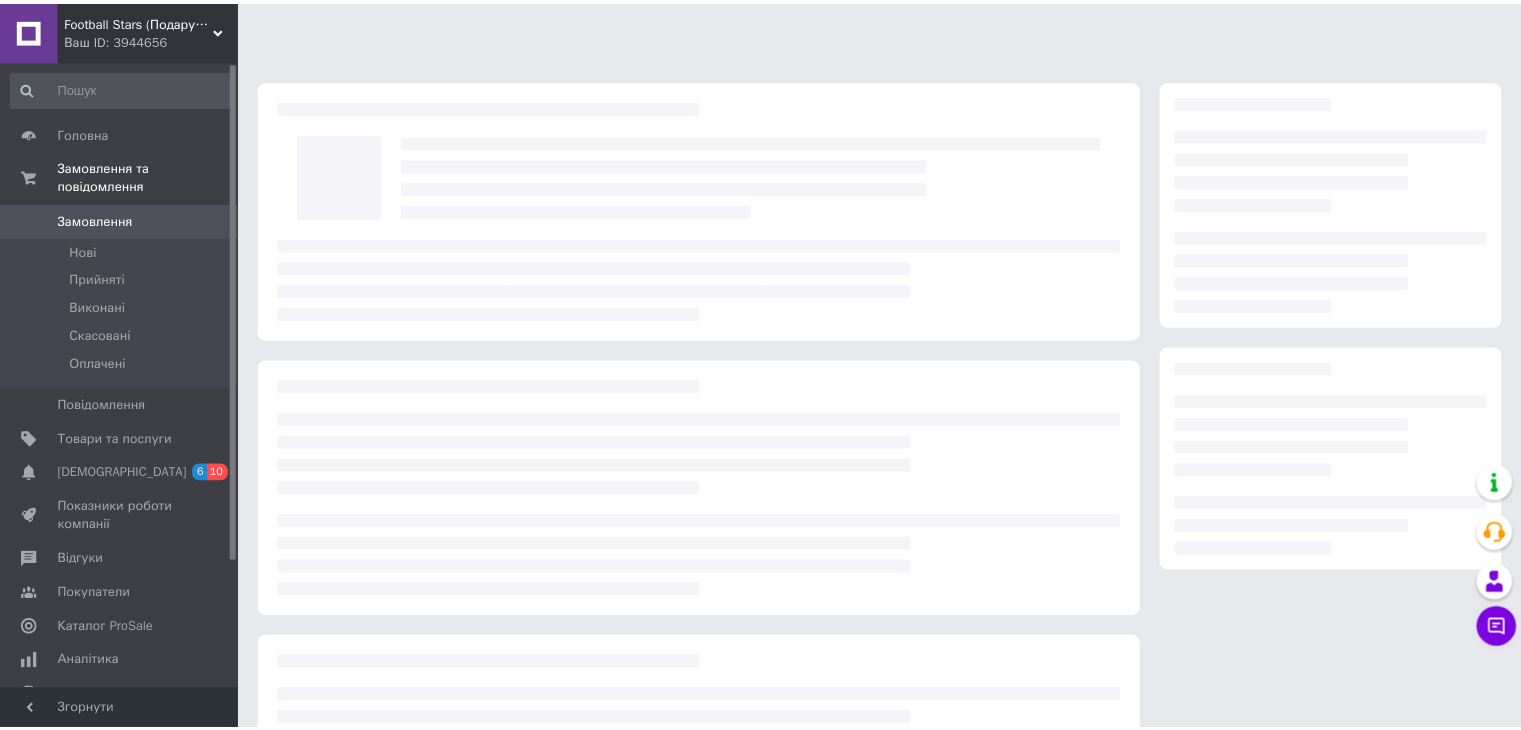 scroll, scrollTop: 0, scrollLeft: 0, axis: both 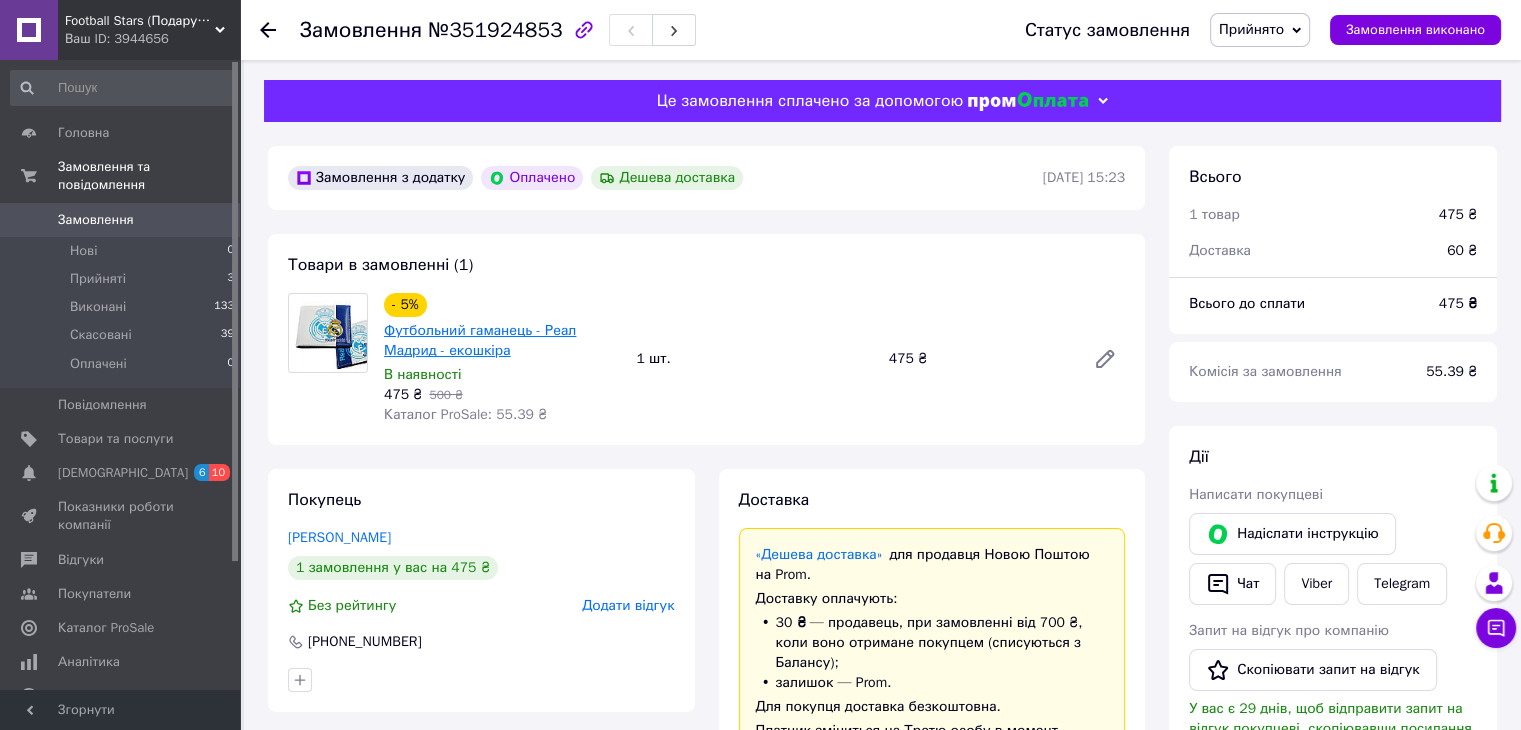 click on "Футбольний гаманець - Реал Мадрид - екошкіра" at bounding box center [480, 340] 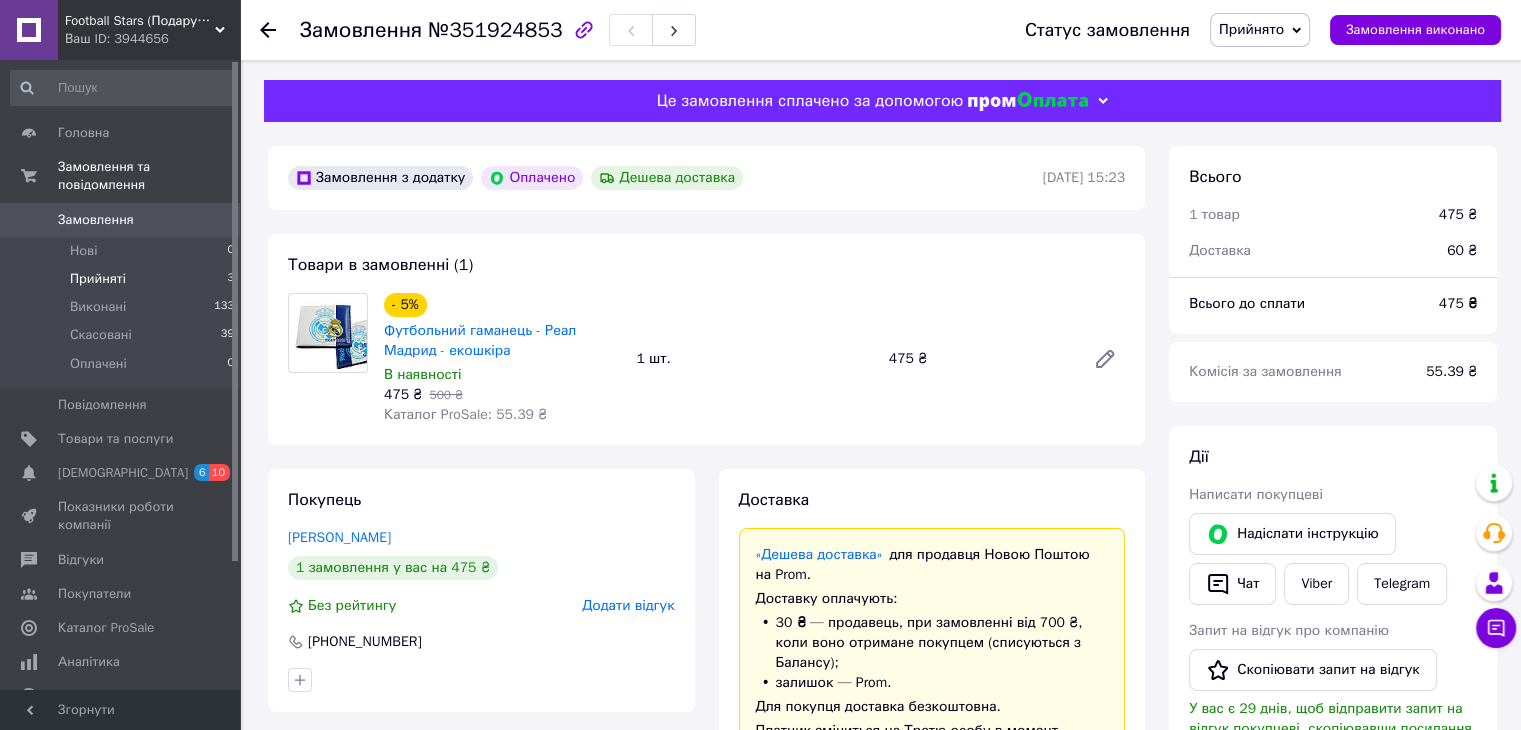 click on "Прийняті 3" at bounding box center [123, 279] 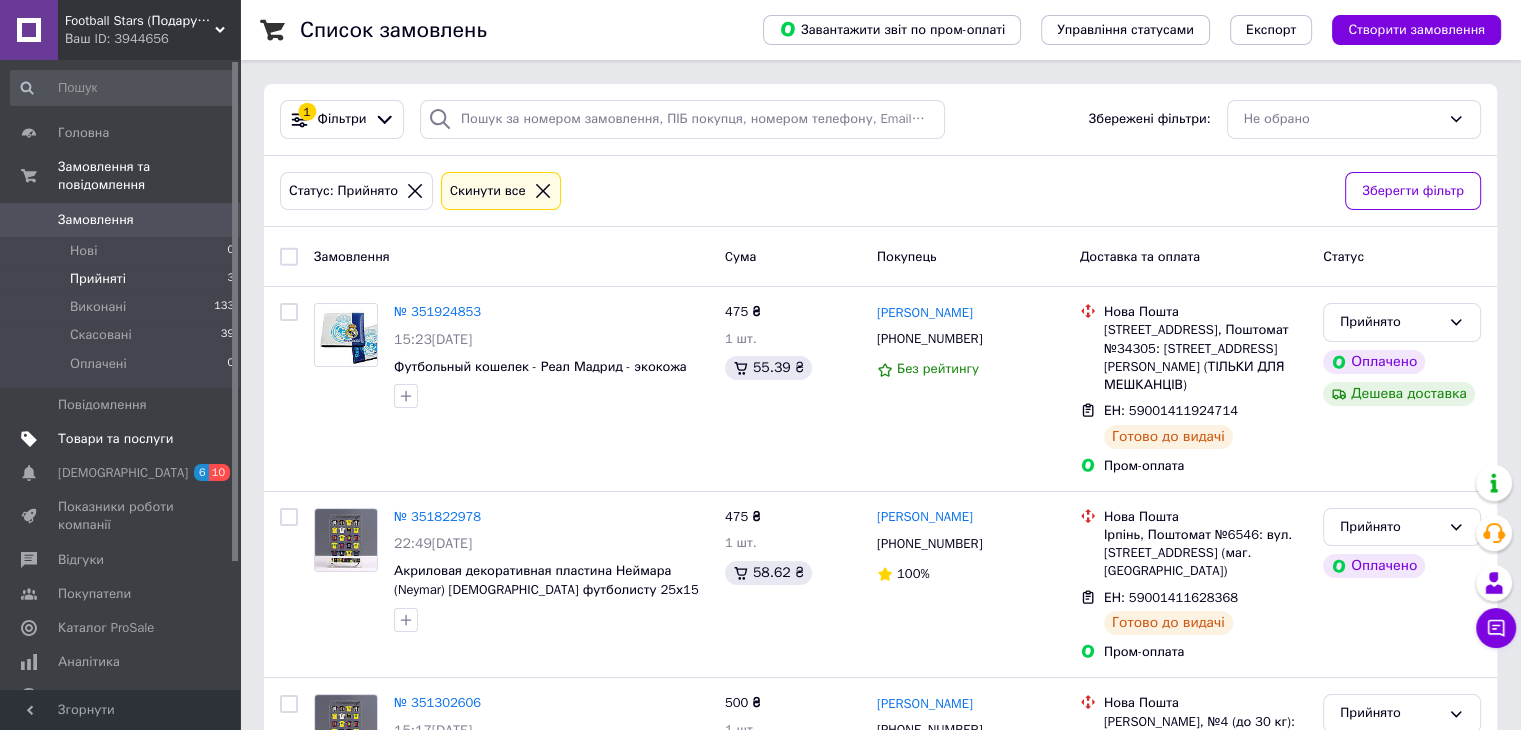 click on "Товари та послуги" at bounding box center [115, 439] 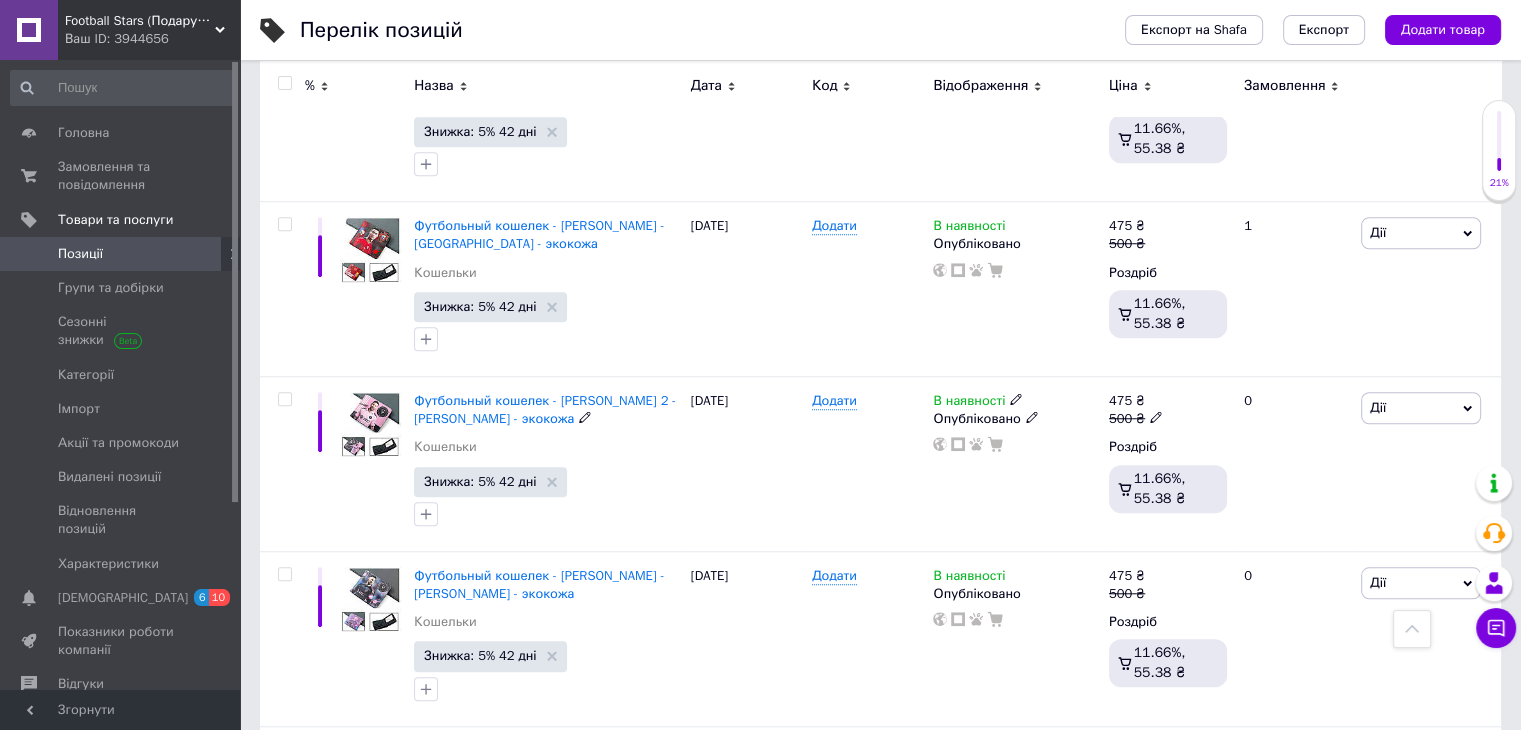 scroll, scrollTop: 1333, scrollLeft: 0, axis: vertical 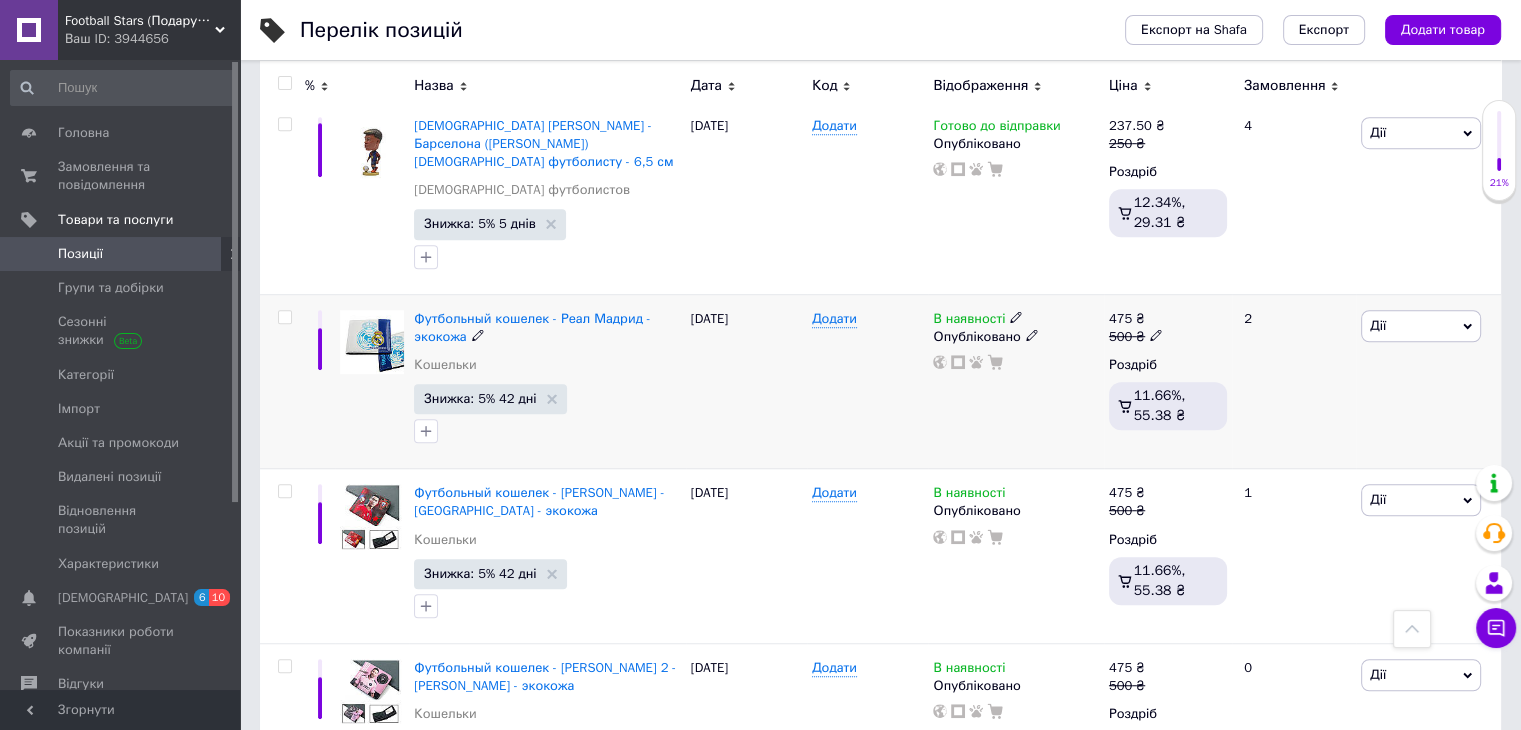 click 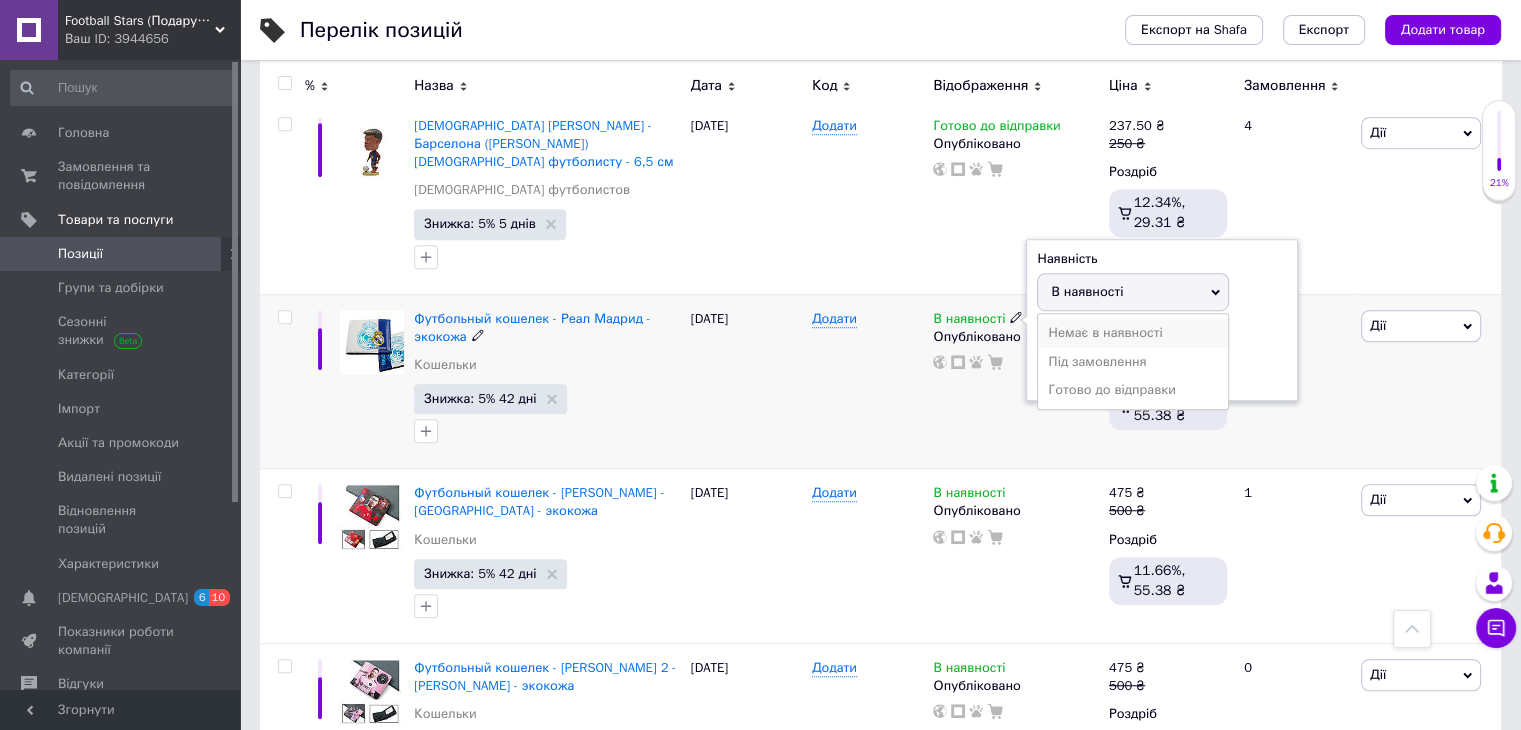 click on "Немає в наявності" at bounding box center [1133, 333] 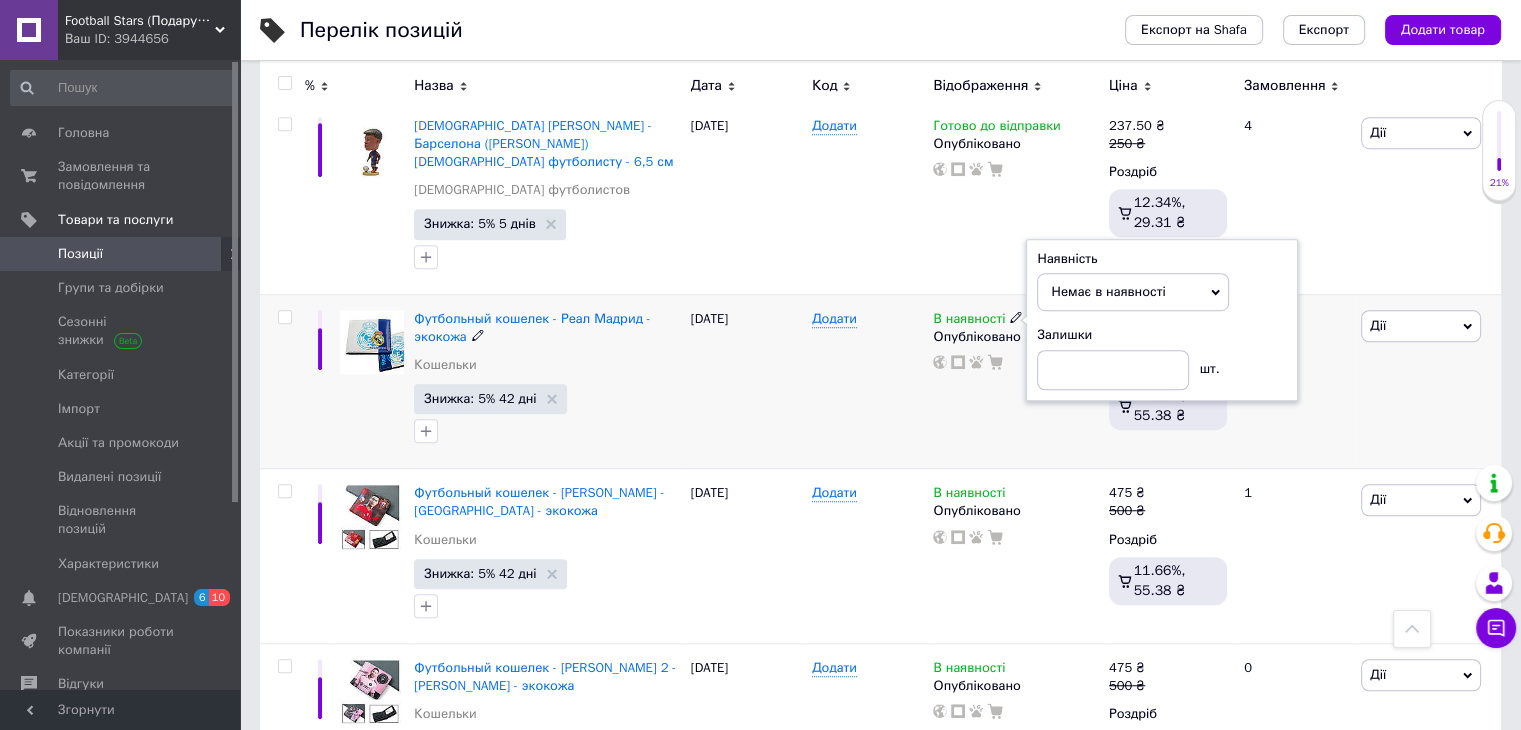 click on "Додати" at bounding box center [867, 381] 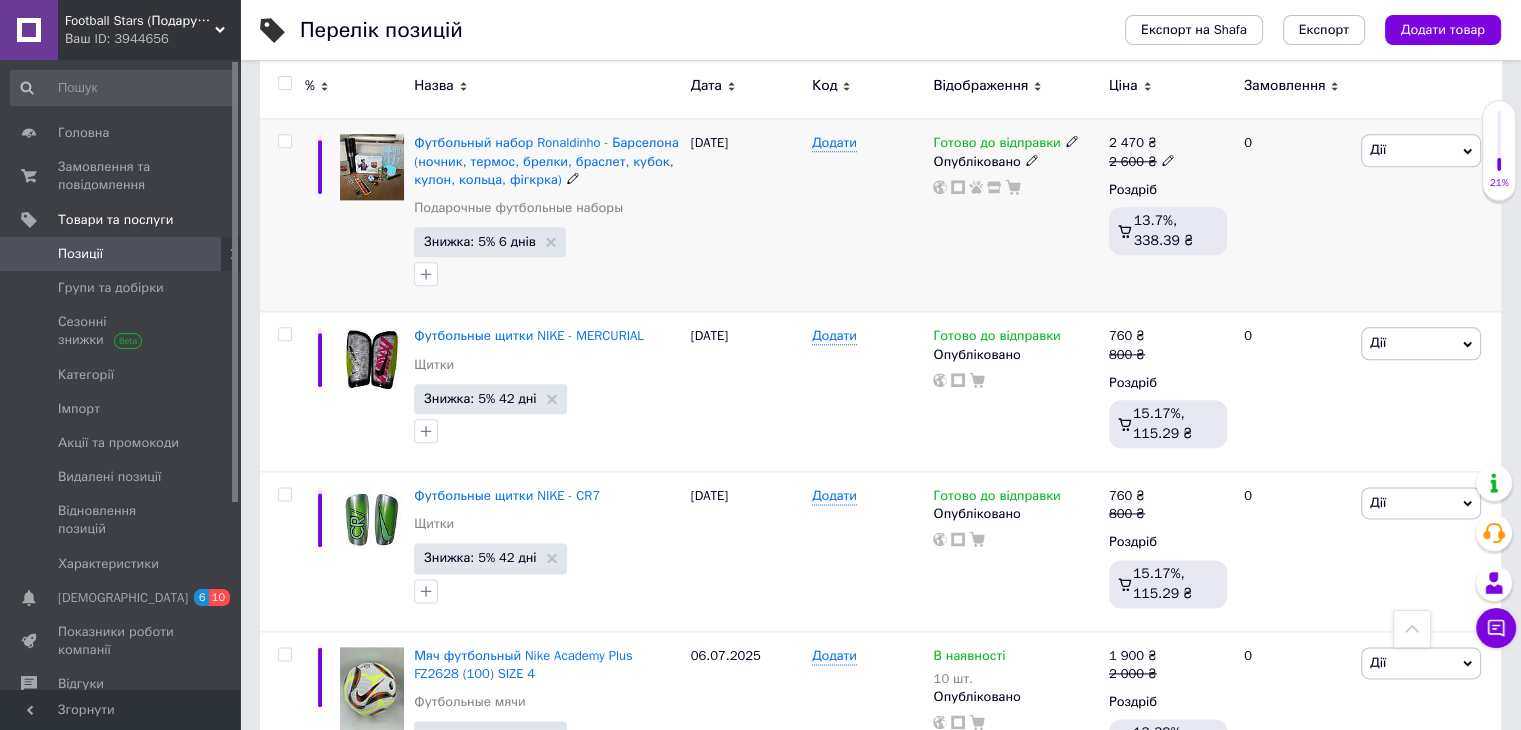 scroll, scrollTop: 2533, scrollLeft: 0, axis: vertical 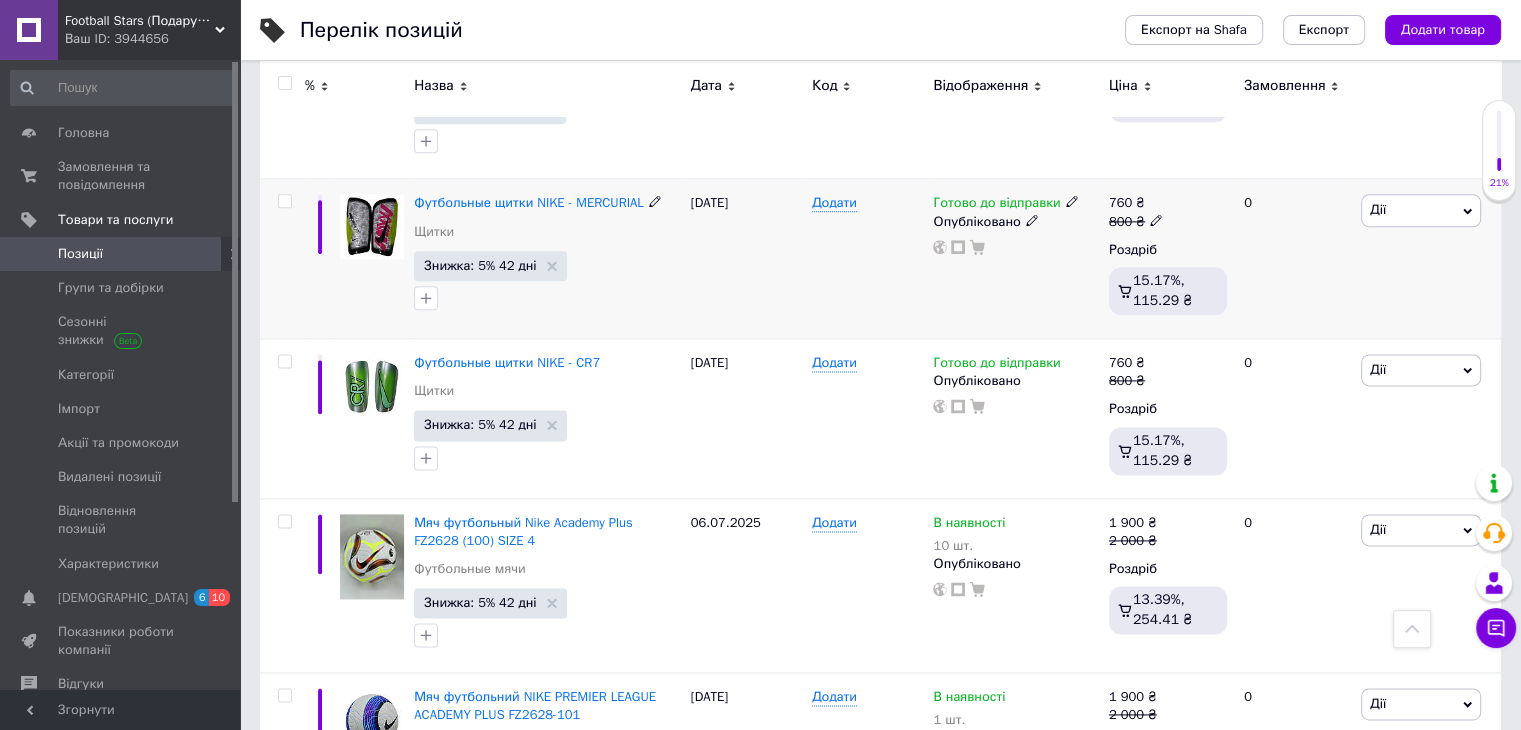 click 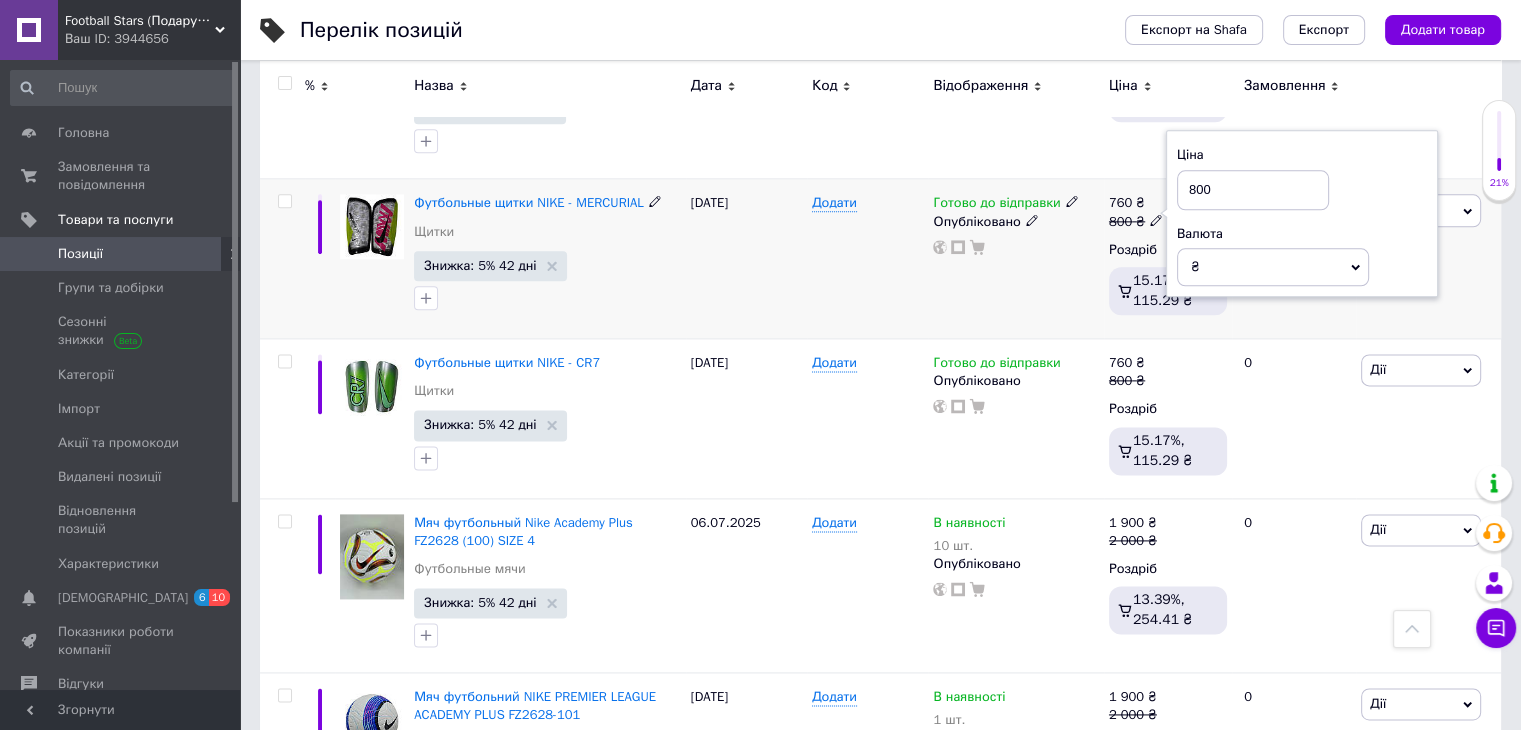 drag, startPoint x: 1220, startPoint y: 172, endPoint x: 1176, endPoint y: 175, distance: 44.102154 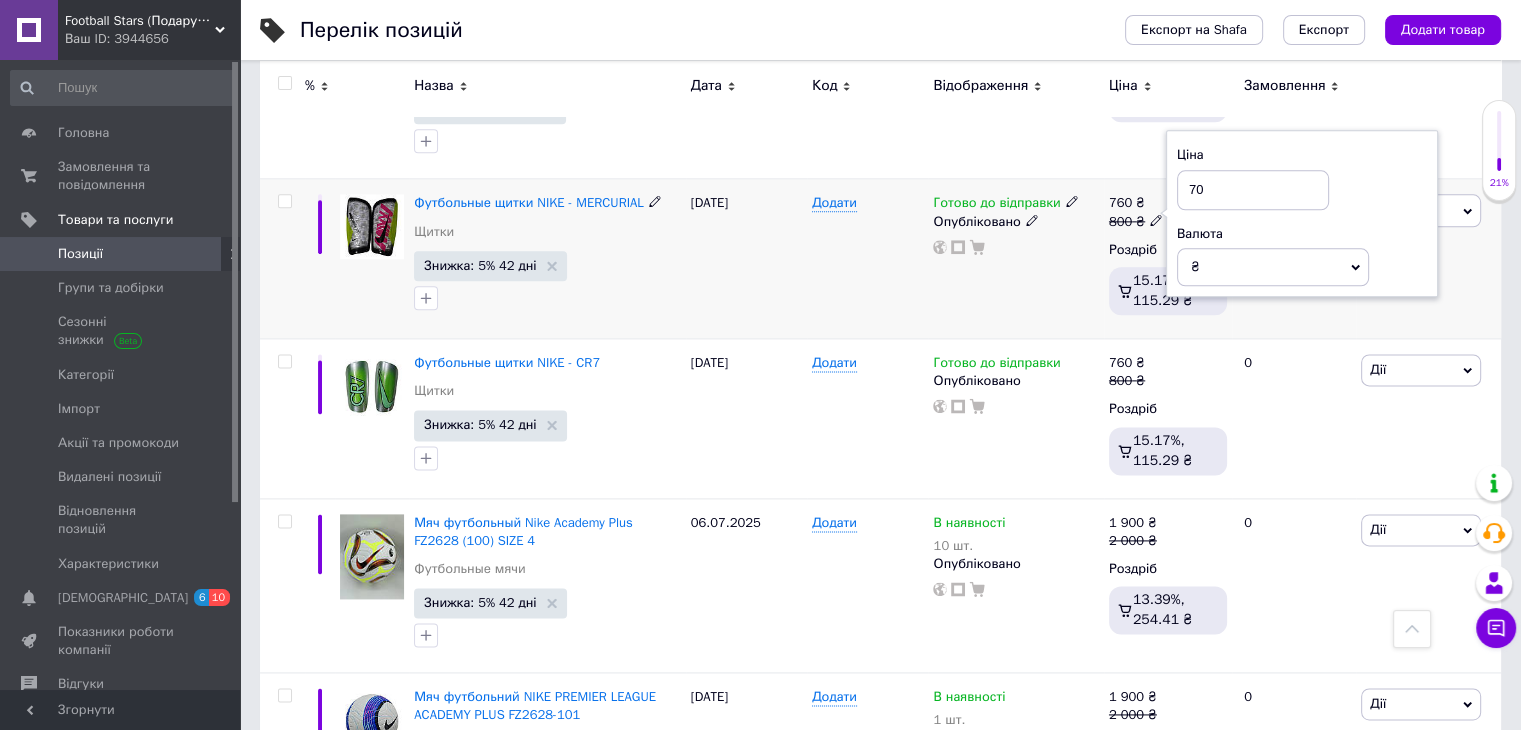 type on "700" 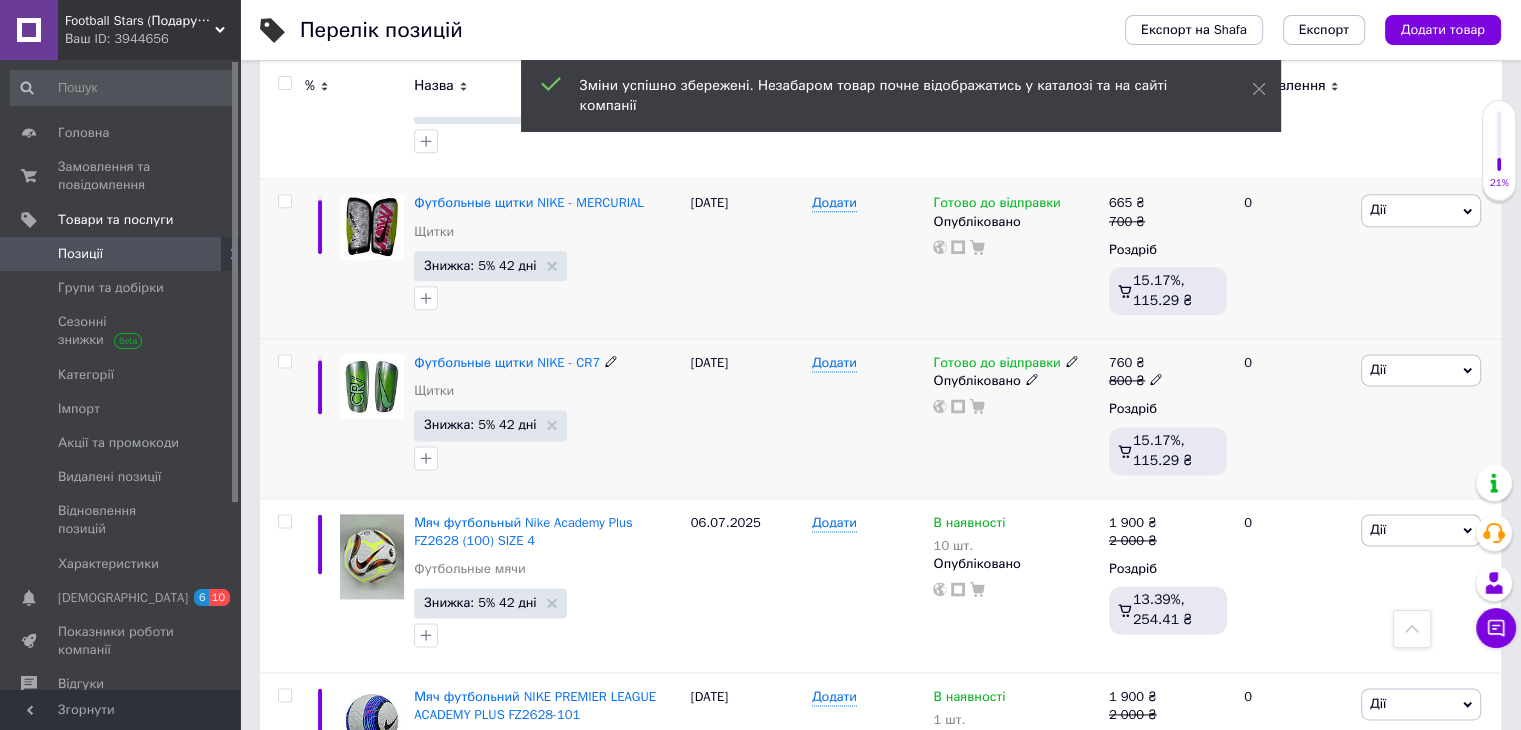 click 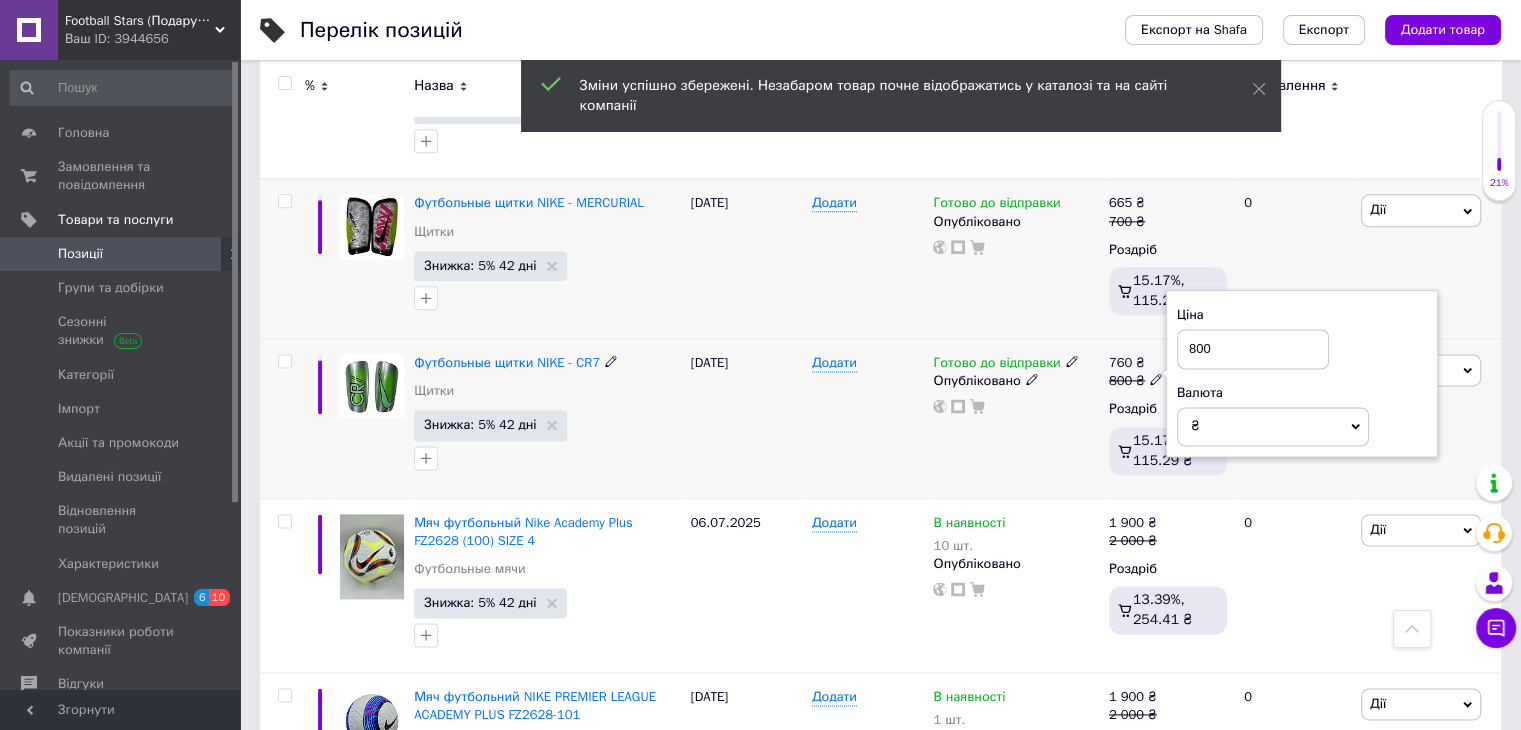 drag, startPoint x: 1228, startPoint y: 327, endPoint x: 1181, endPoint y: 329, distance: 47.042534 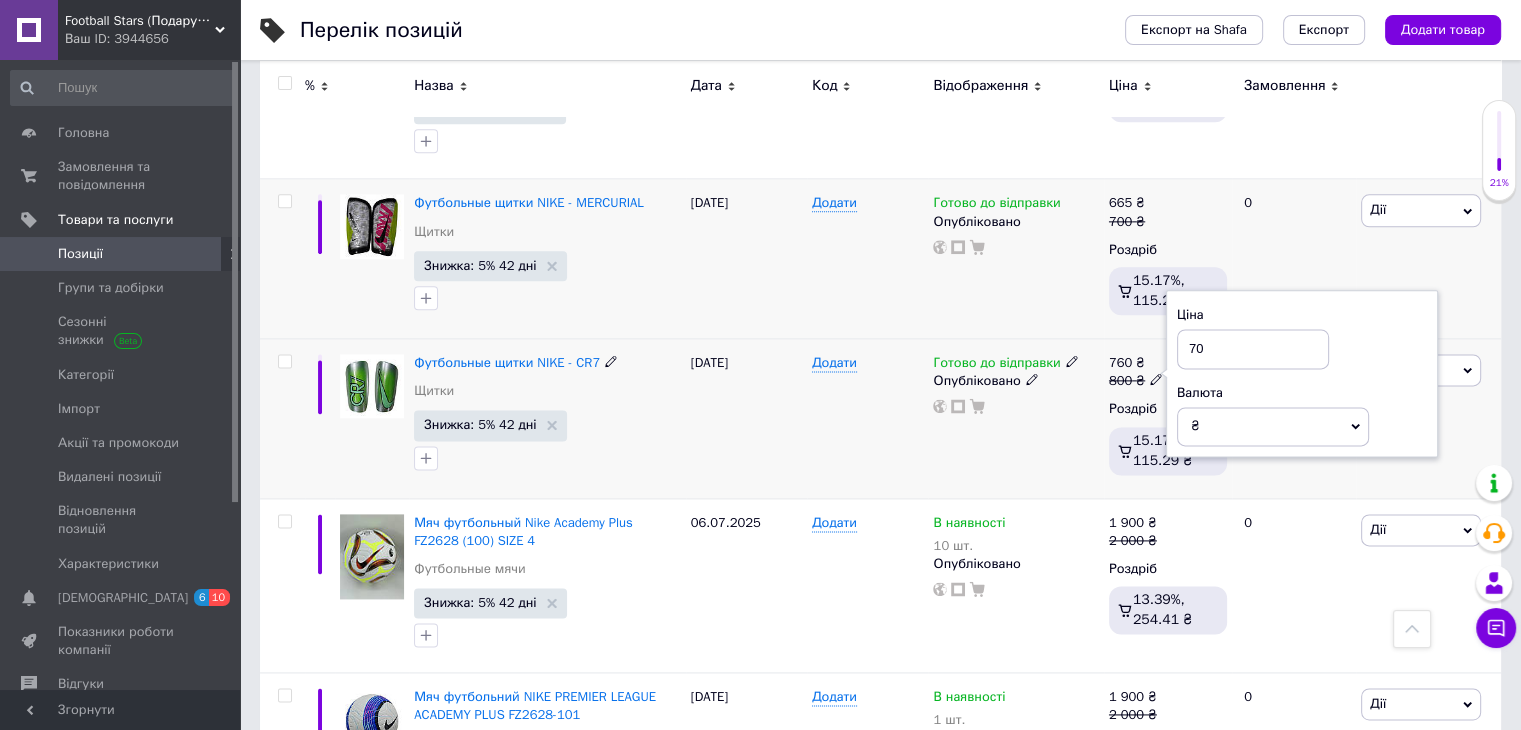 type on "700" 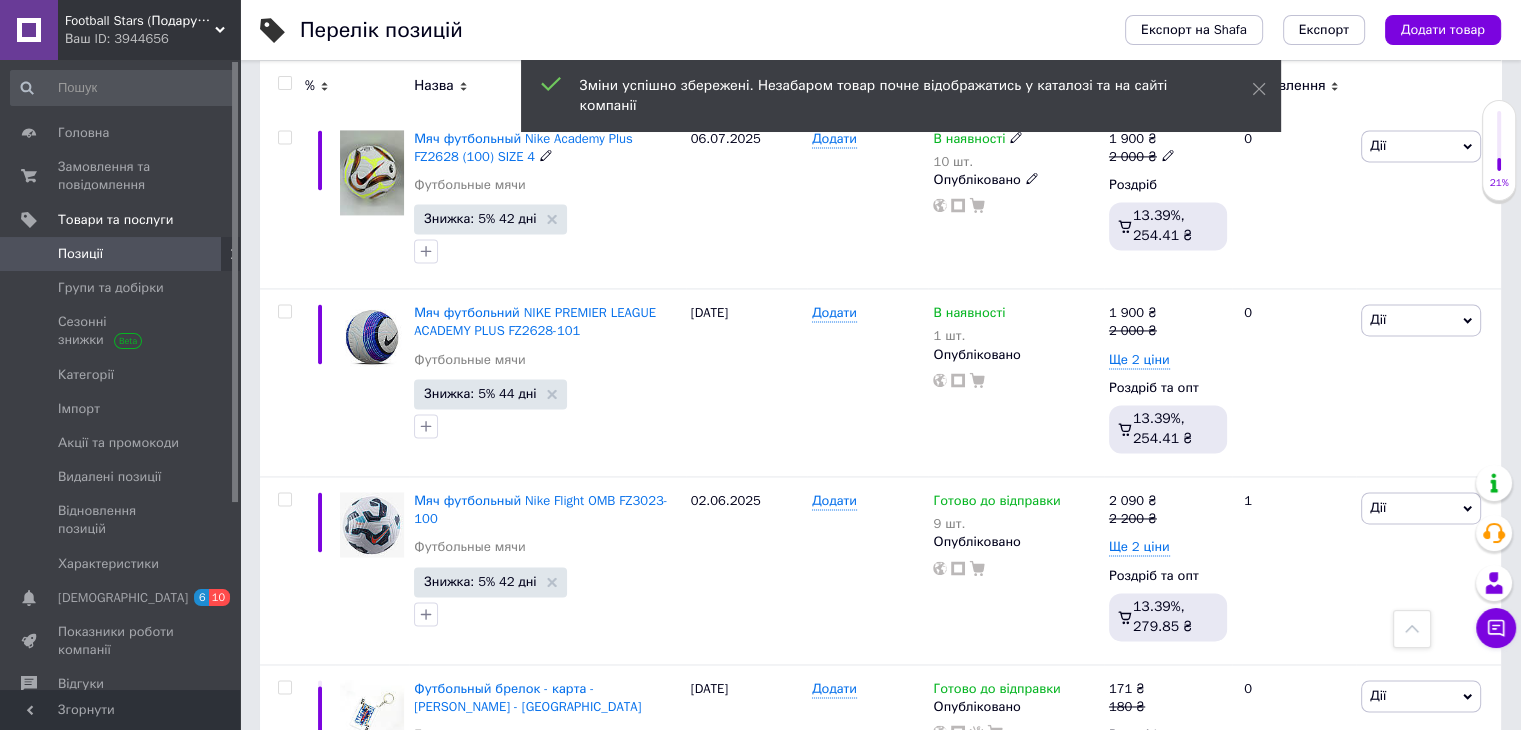 scroll, scrollTop: 3066, scrollLeft: 0, axis: vertical 